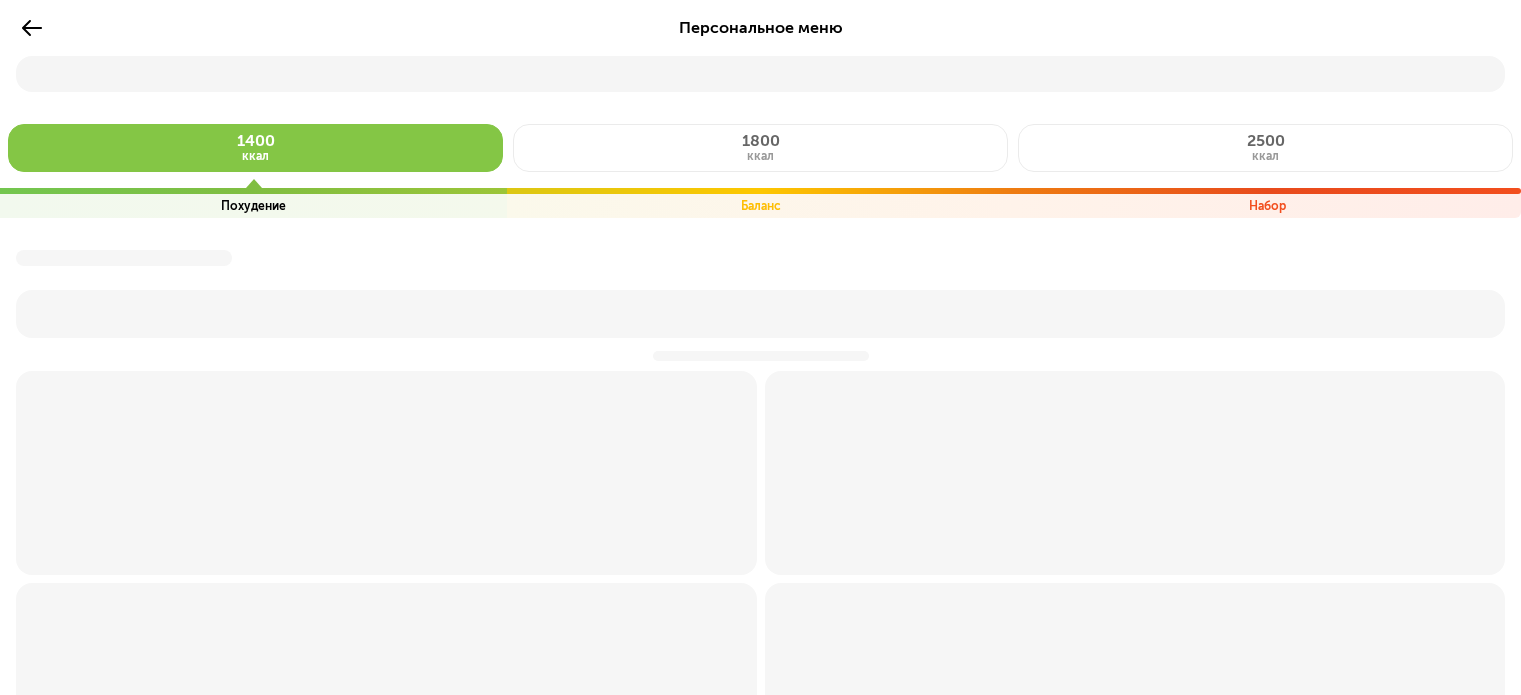 scroll, scrollTop: 0, scrollLeft: 0, axis: both 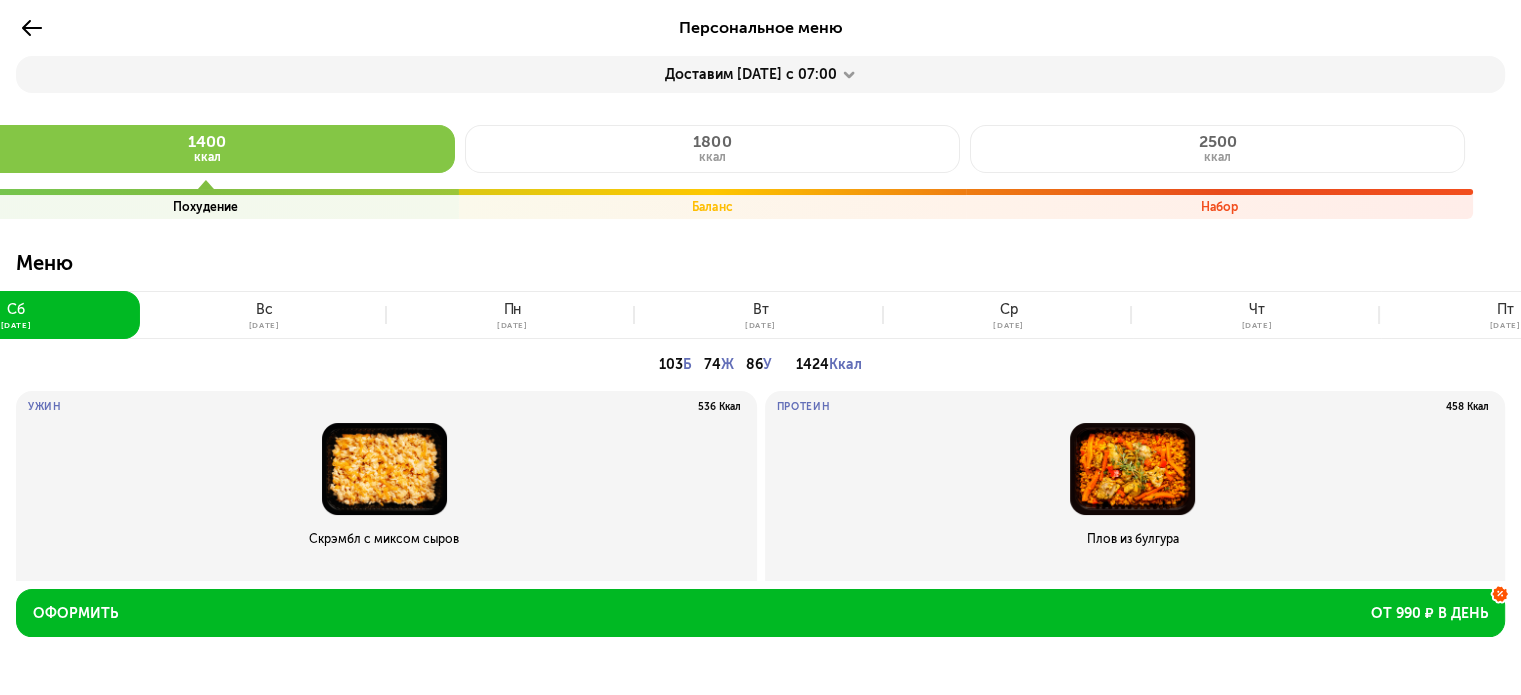 click on "1400 ккал Похудение" 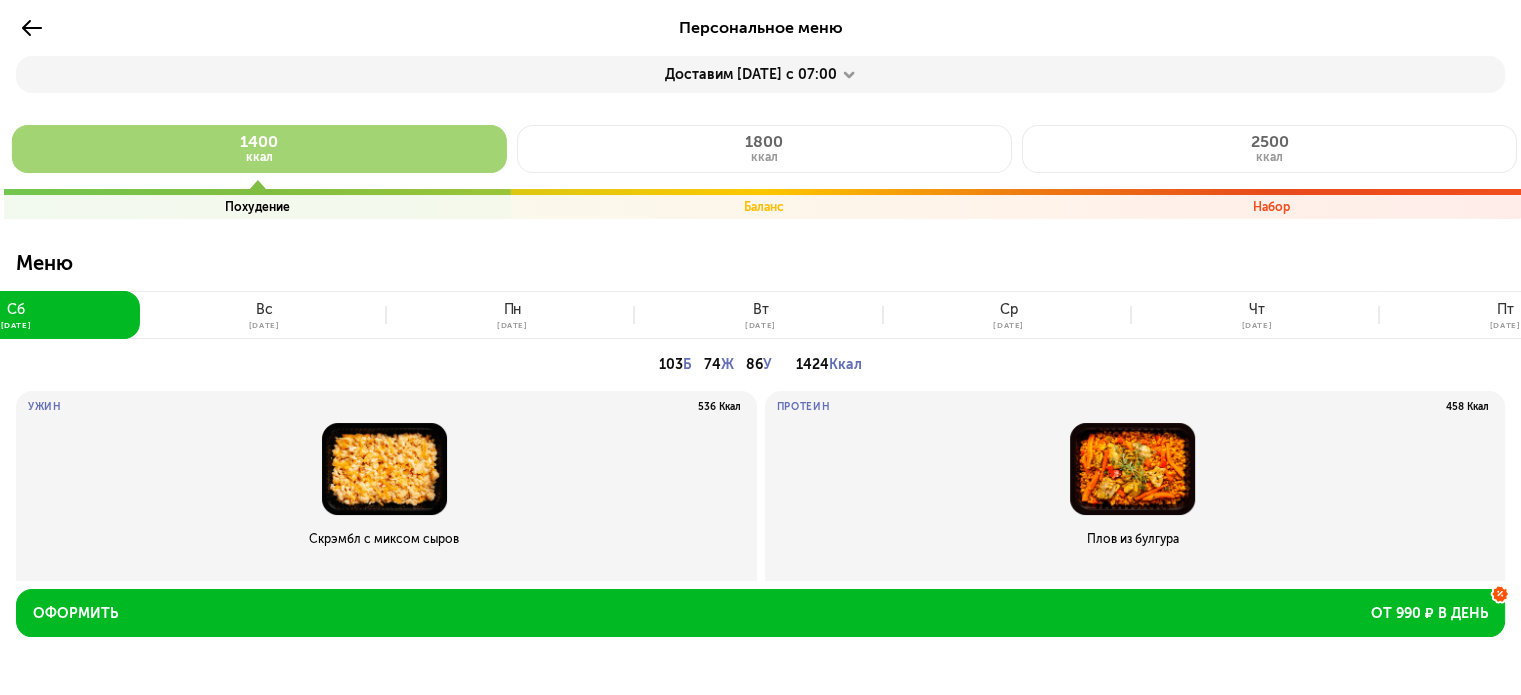 drag, startPoint x: 95, startPoint y: 163, endPoint x: 512, endPoint y: 169, distance: 417.04315 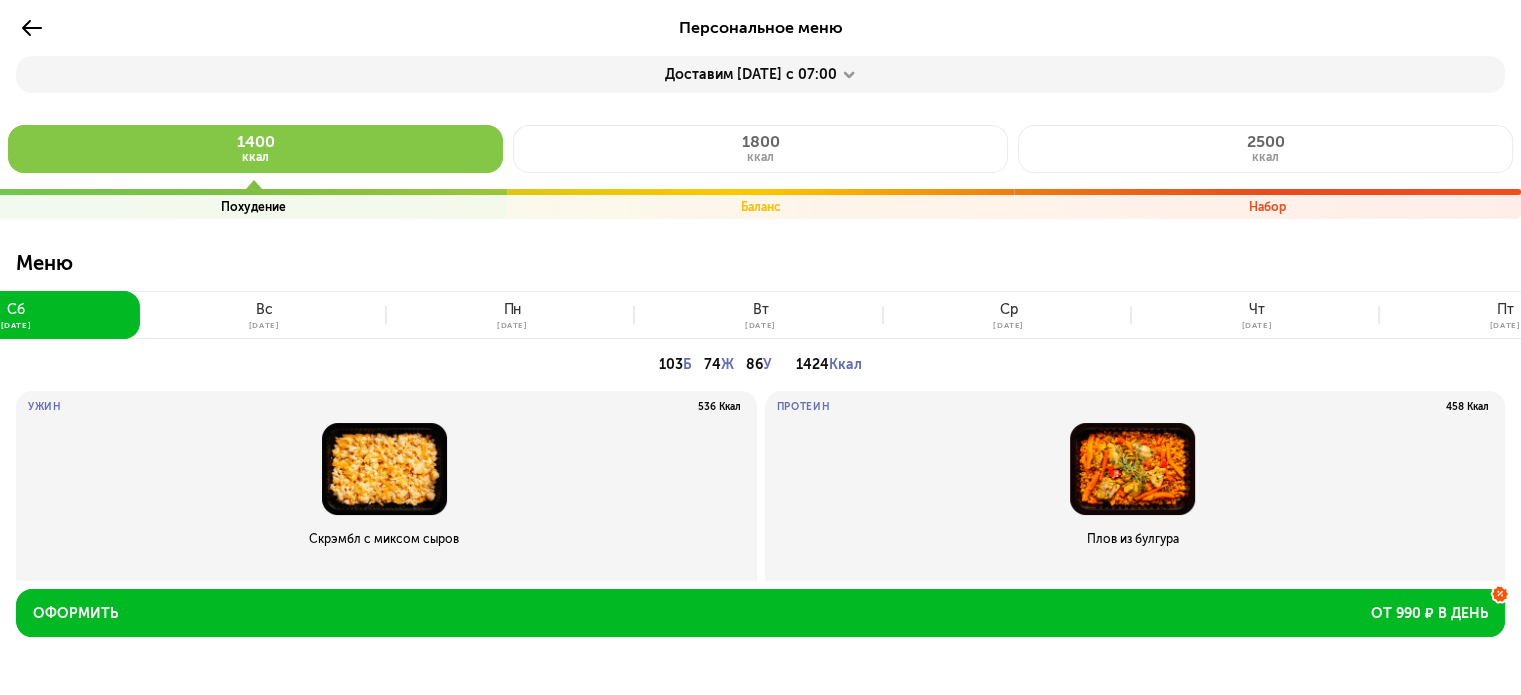 click 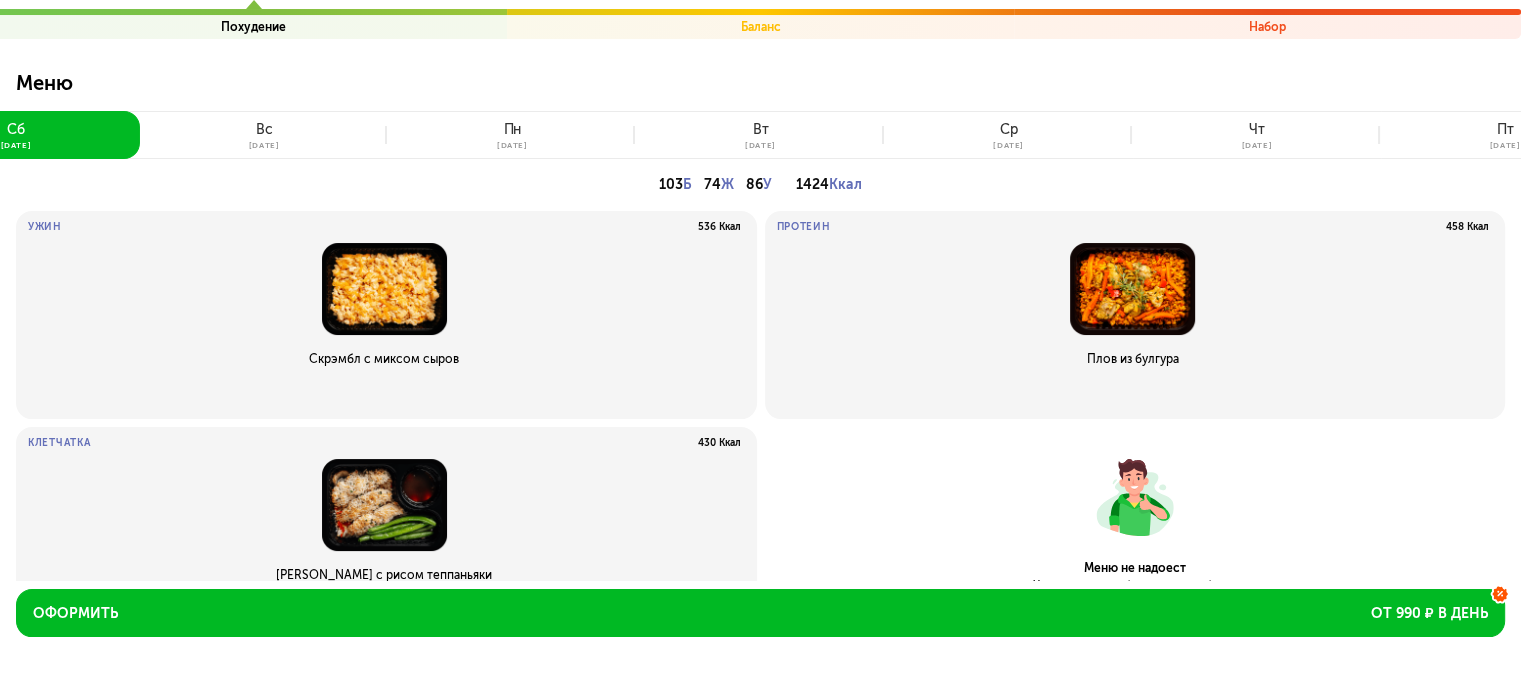 scroll, scrollTop: 223, scrollLeft: 0, axis: vertical 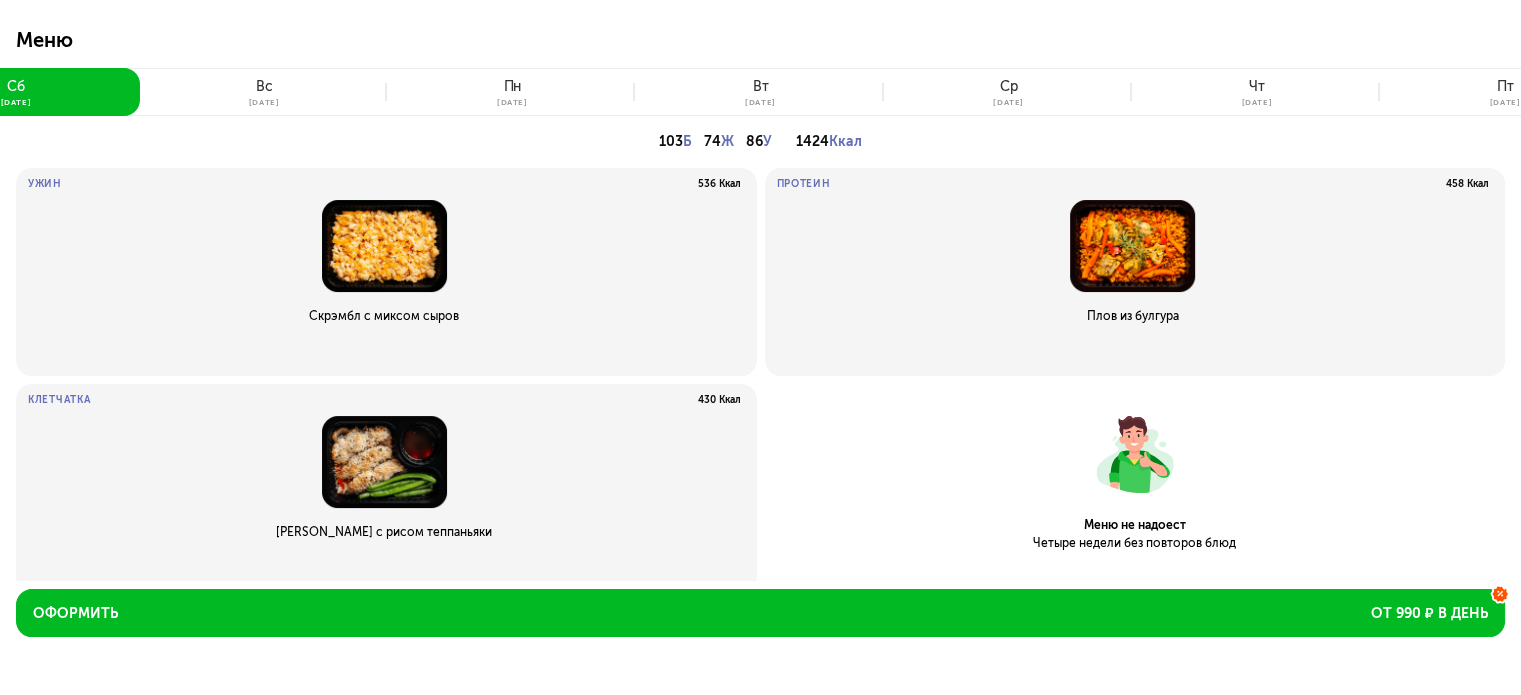 click on "20 июл" 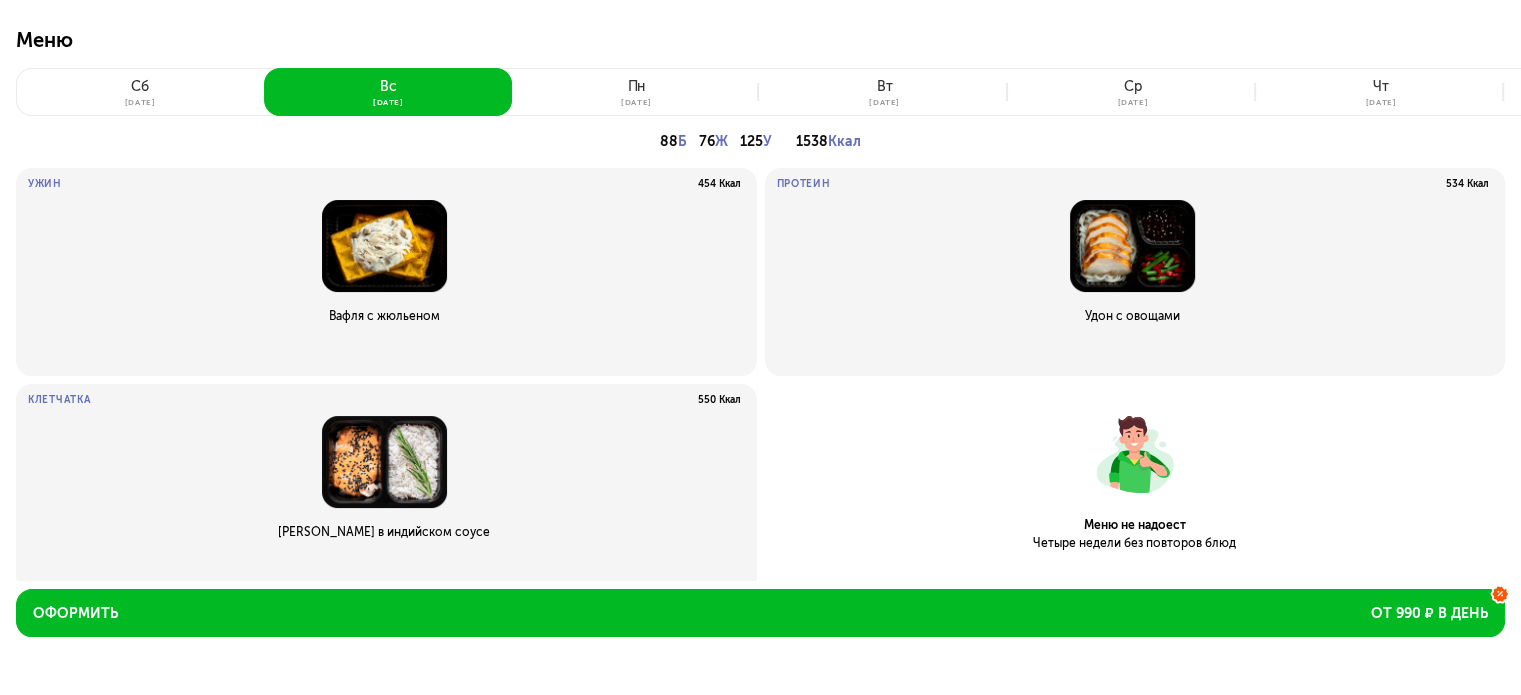 click on "пн 21 июл" 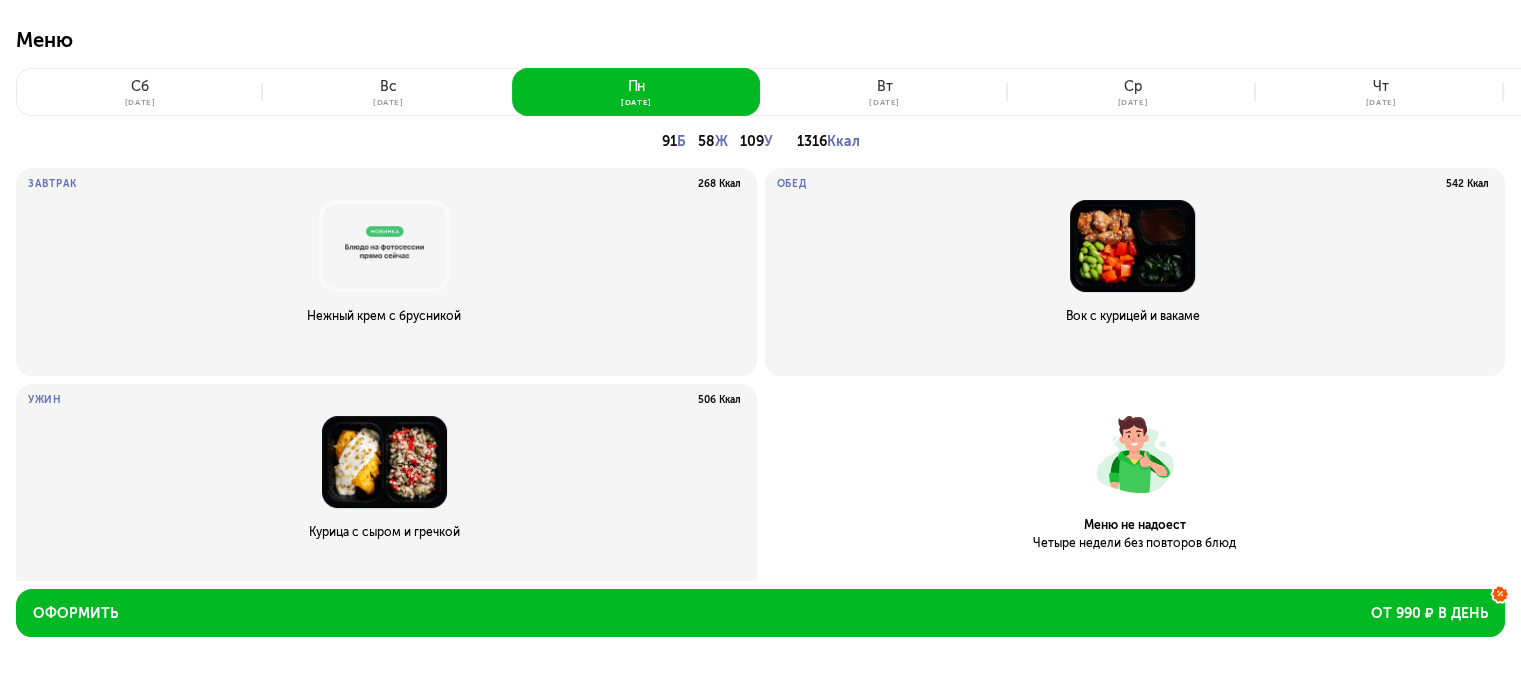 click on "вт 22 июл" 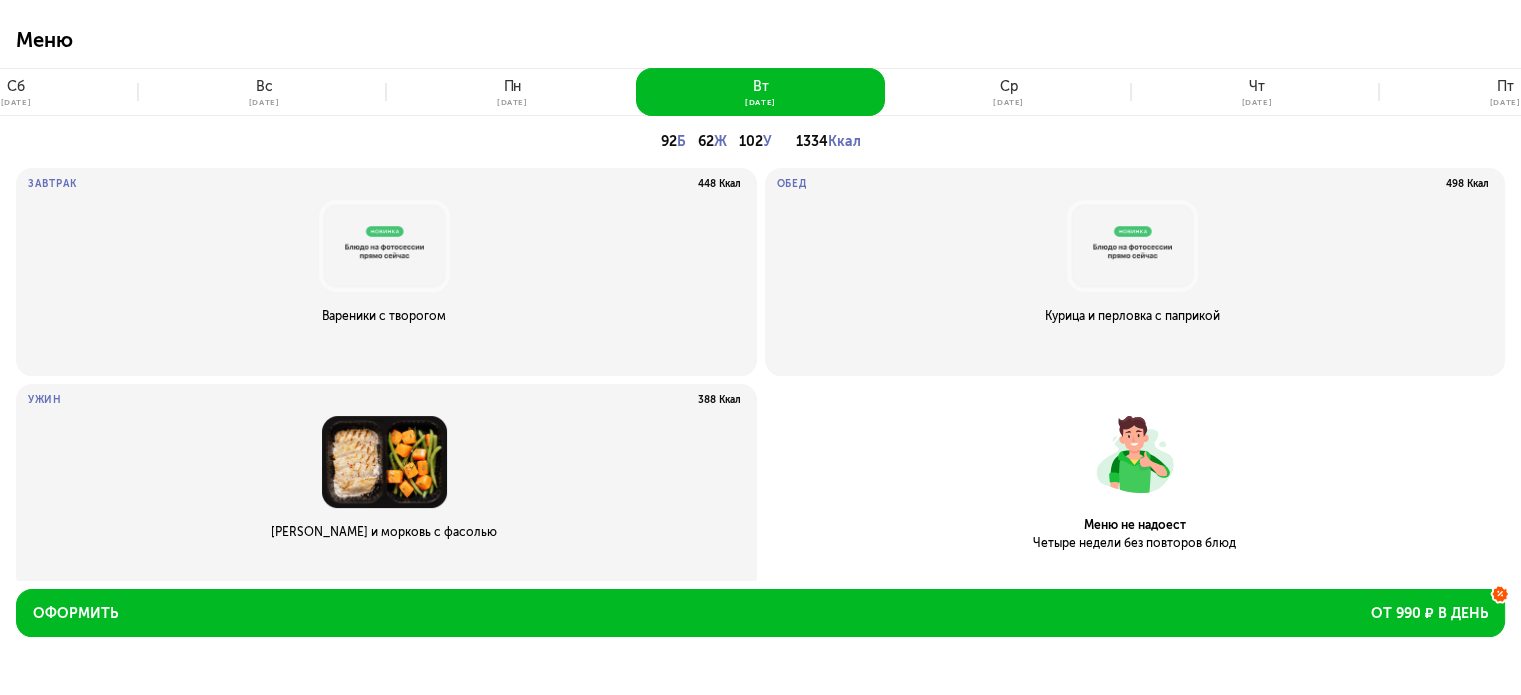 click on "23 июл" 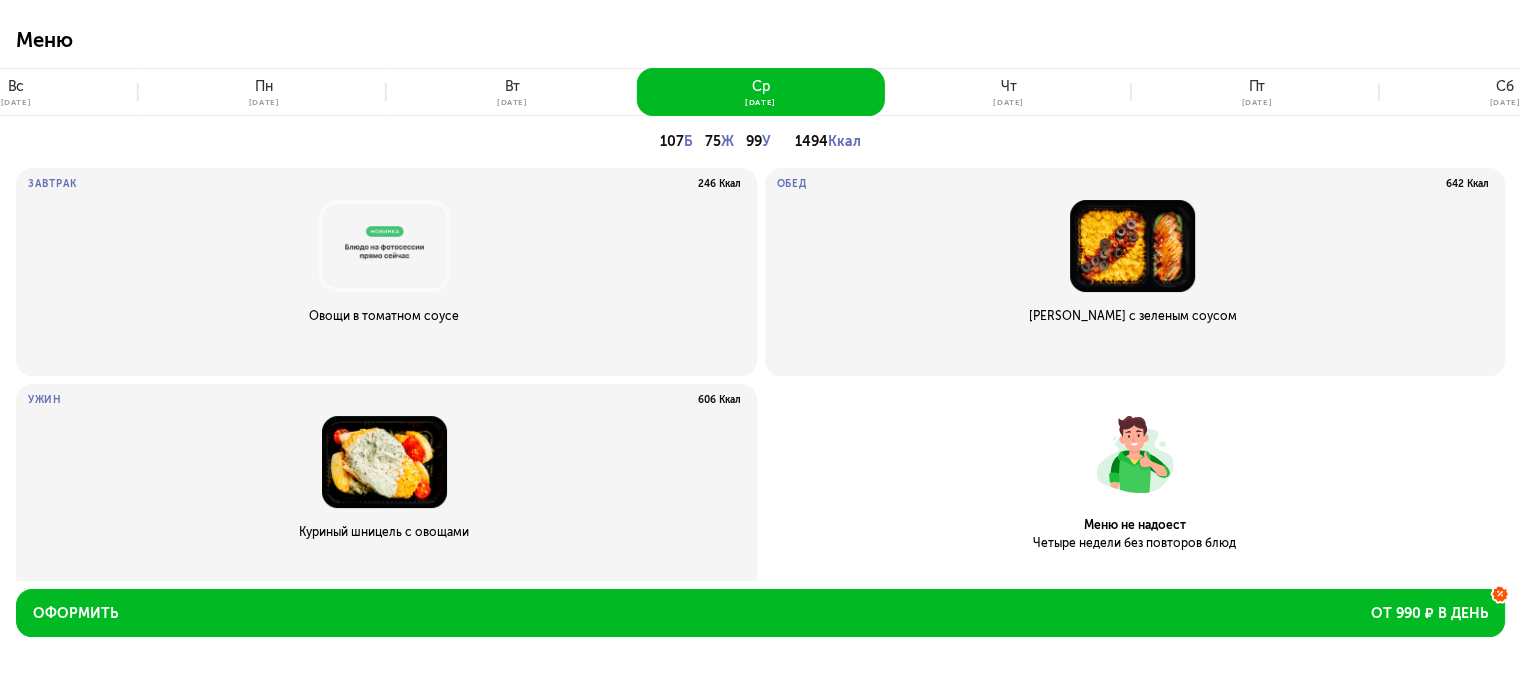 click on "чт 24 июл" 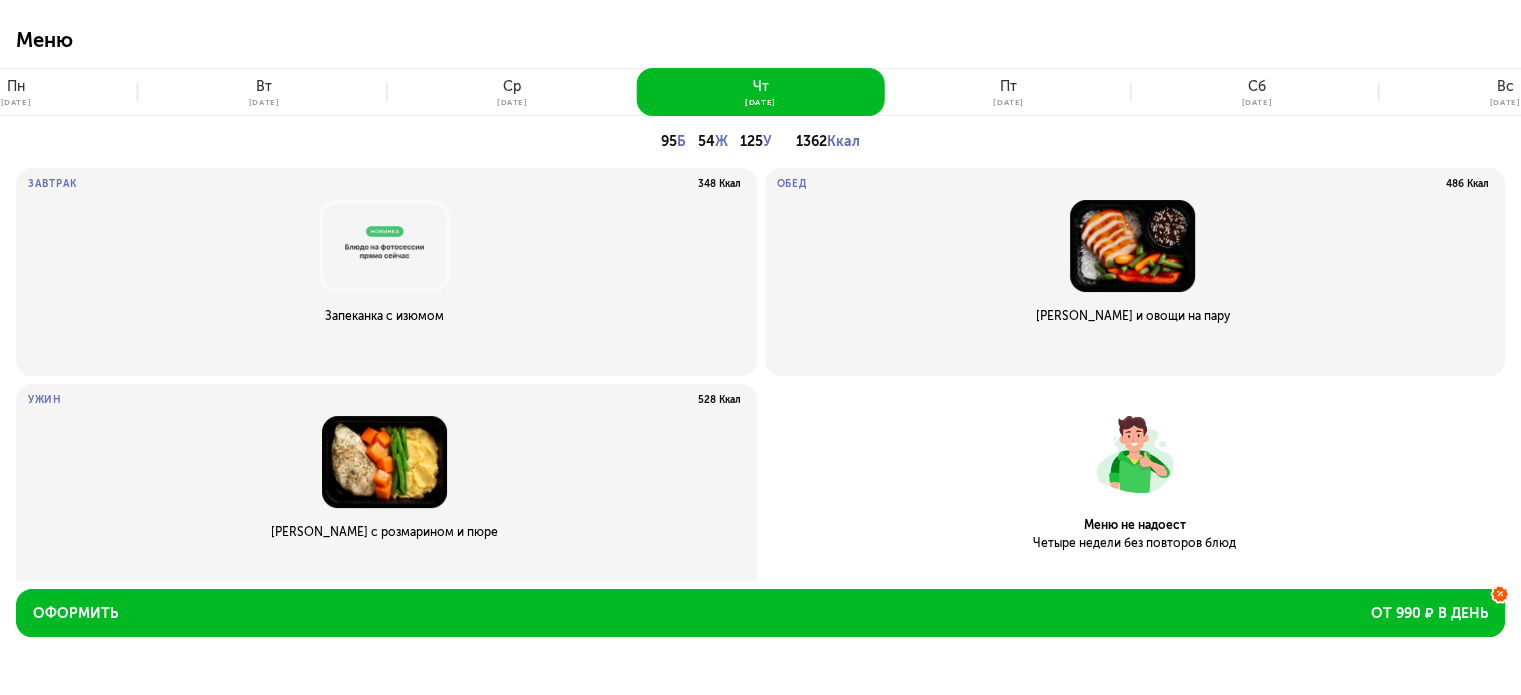 click on "пт 25 июл" 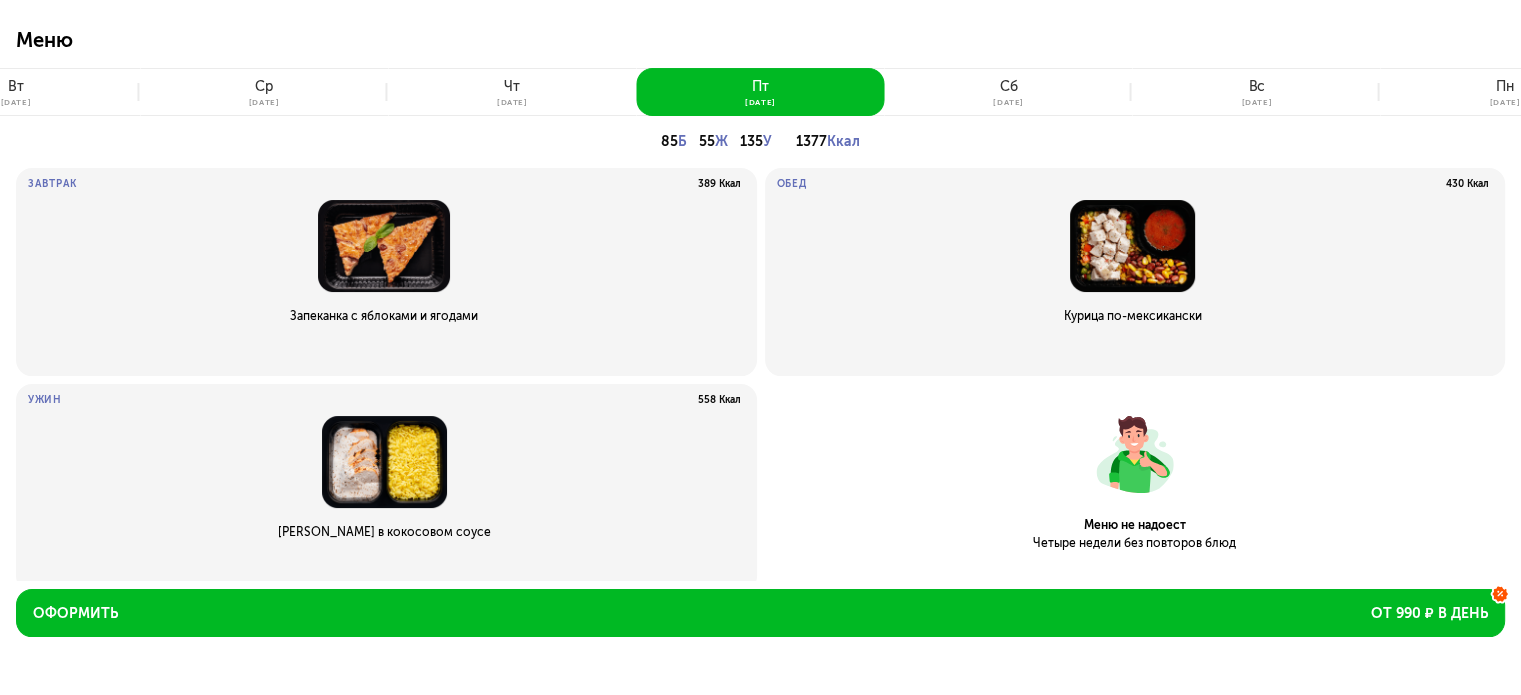 drag, startPoint x: 56, startPoint y: 99, endPoint x: 537, endPoint y: 155, distance: 484.2489 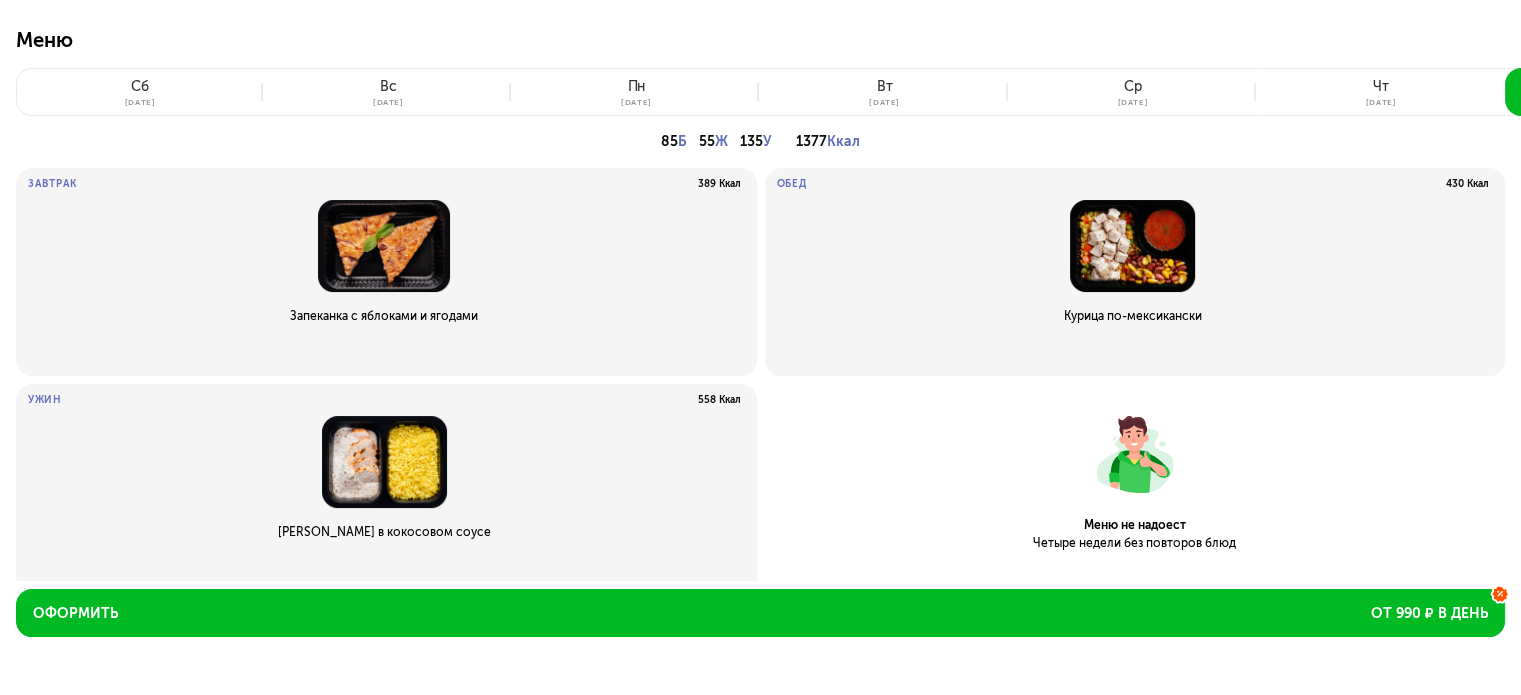 click on "19 июл" 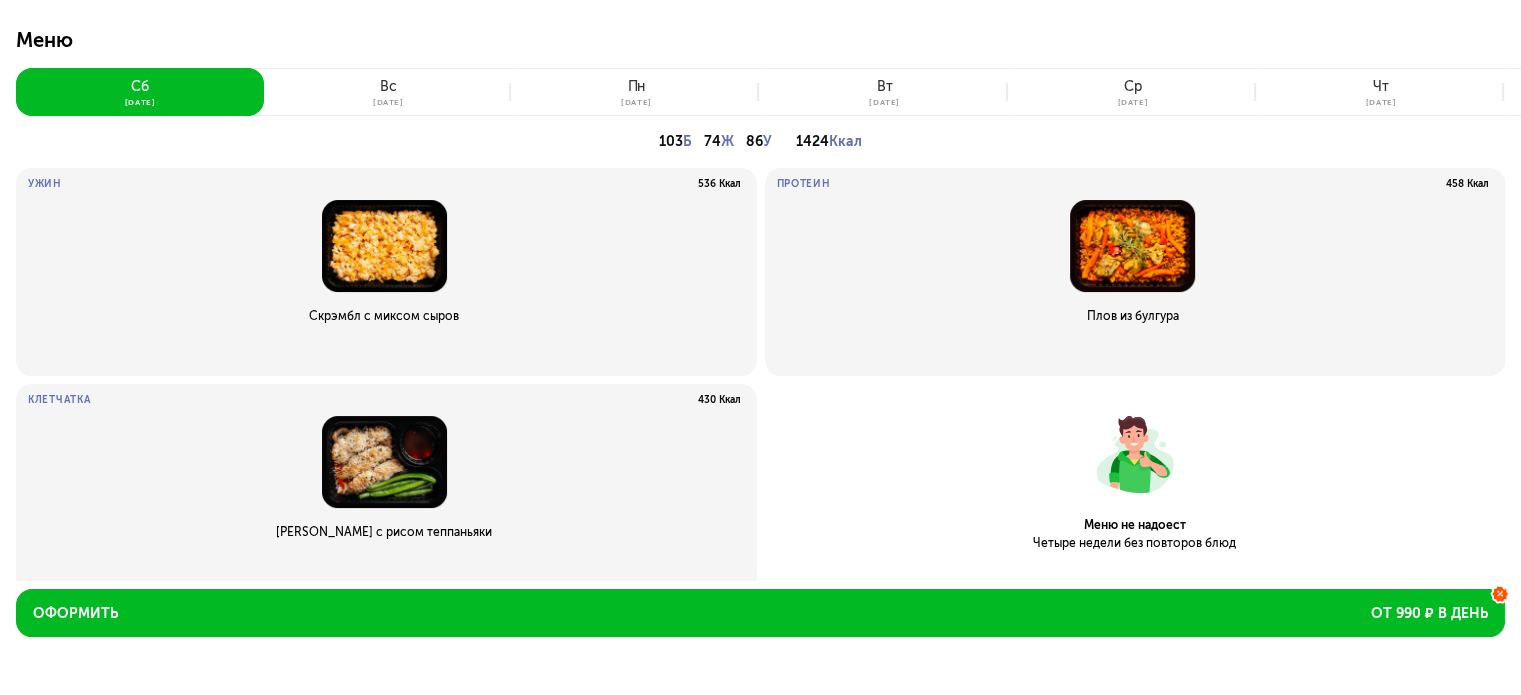 click on "Меню" at bounding box center [760, 48] 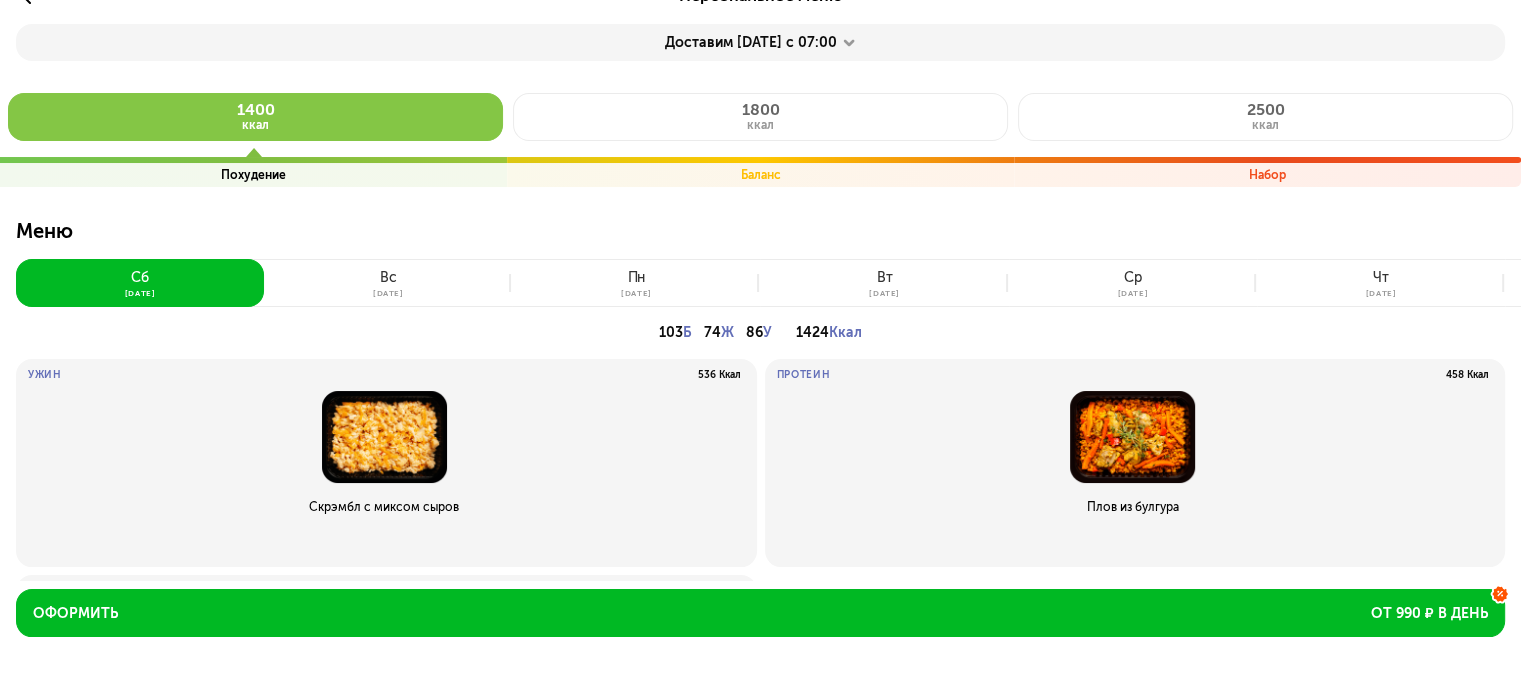 scroll, scrollTop: 0, scrollLeft: 0, axis: both 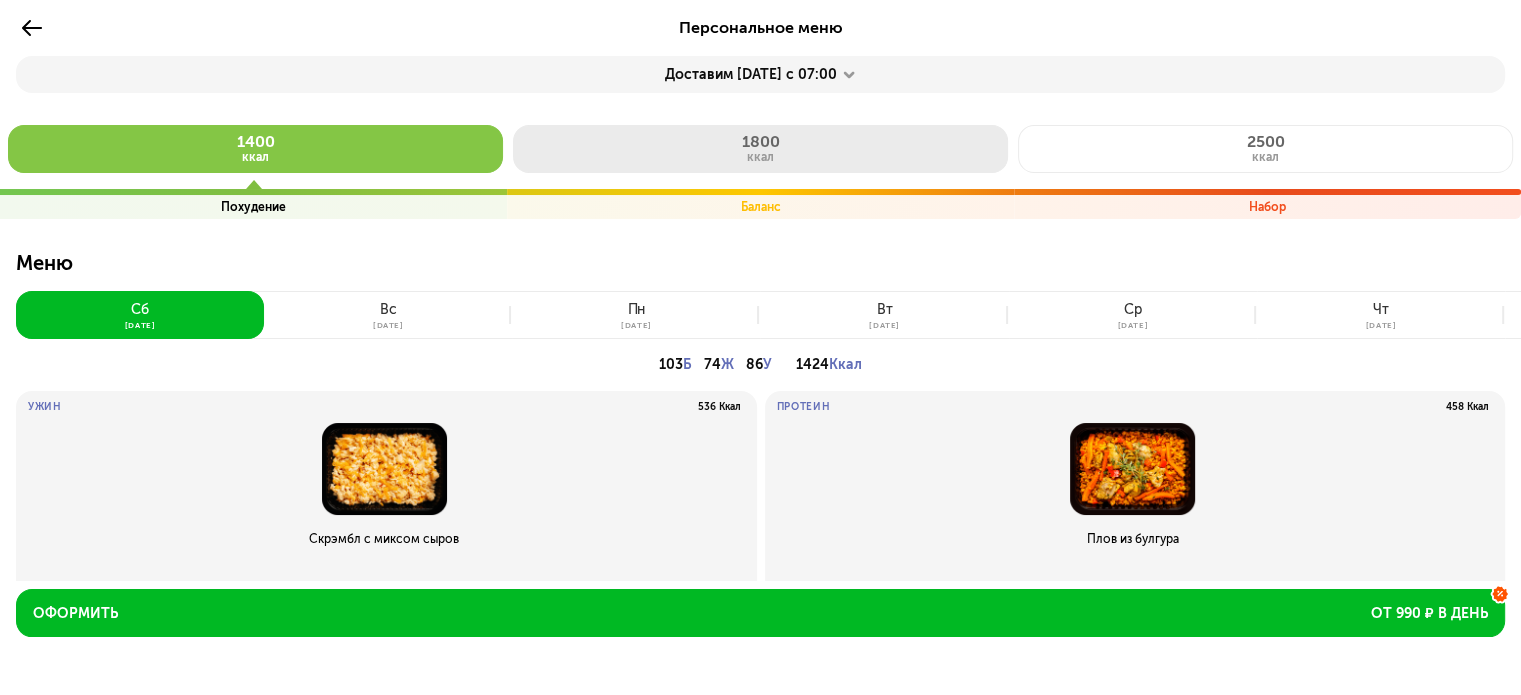 click on "1800 ккал" 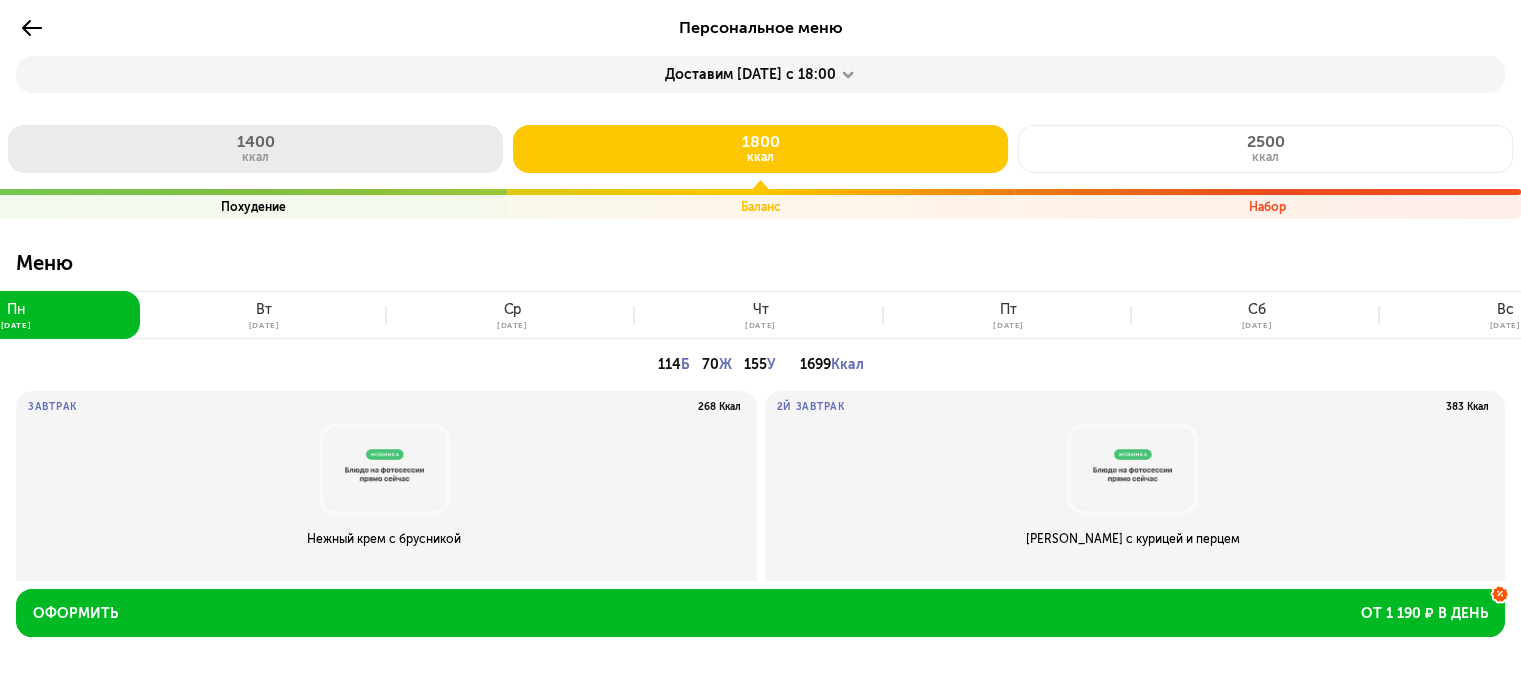 click on "1400 ккал" 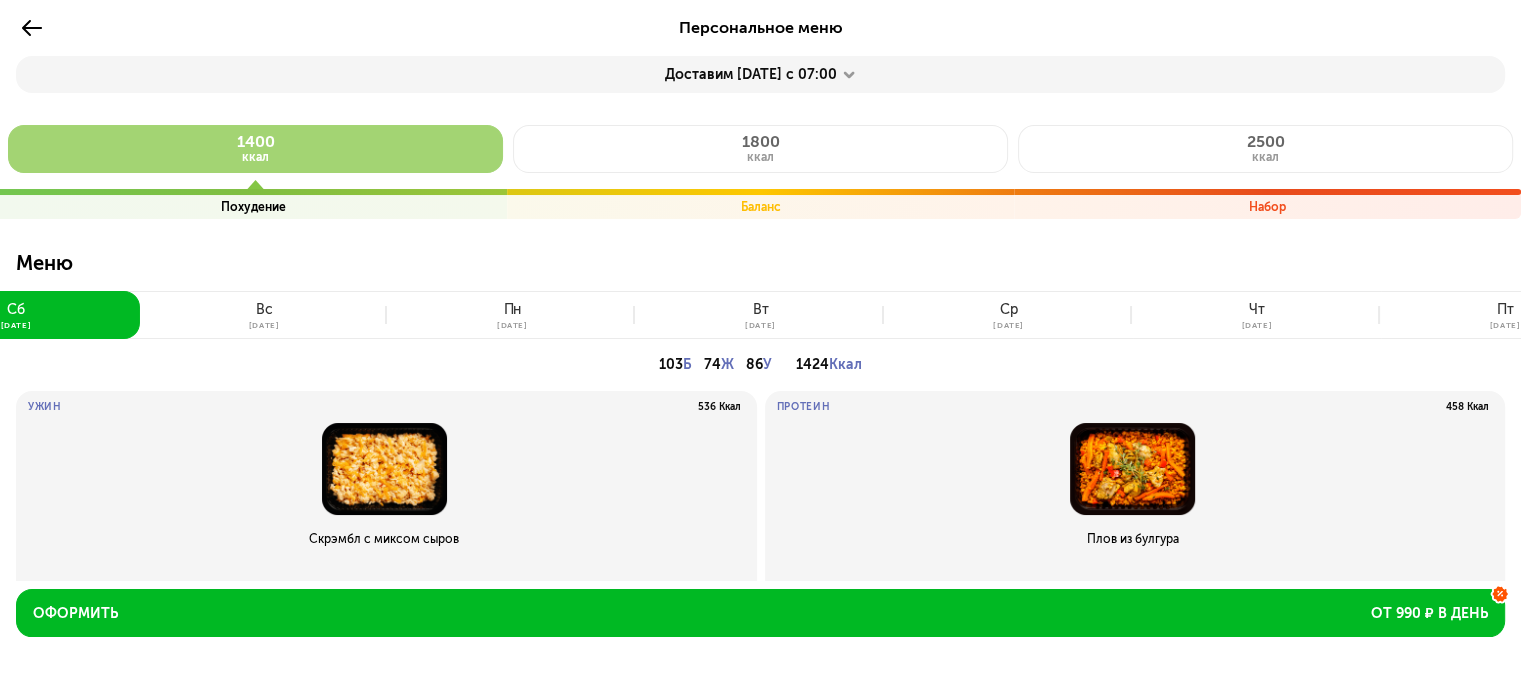 drag, startPoint x: 160, startPoint y: 143, endPoint x: 405, endPoint y: 151, distance: 245.13058 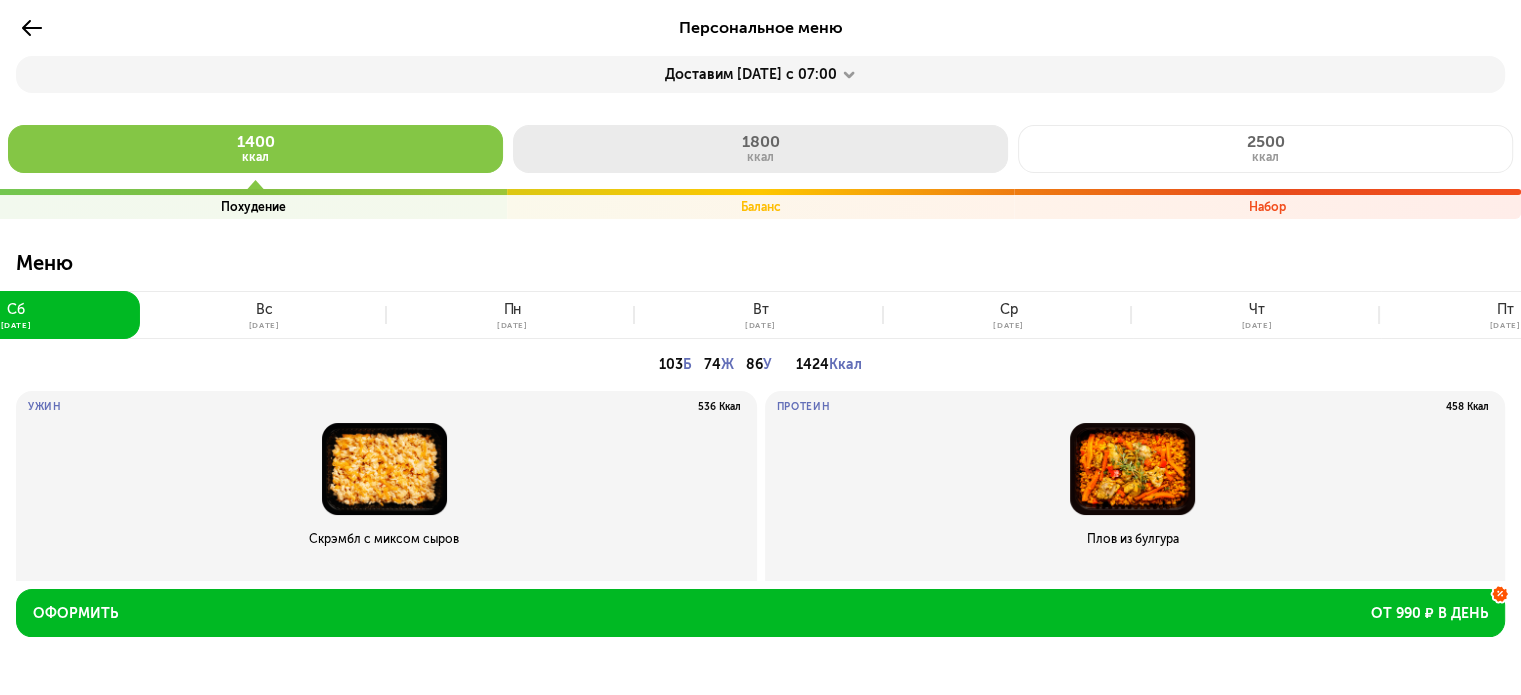 click on "1800 ккал" 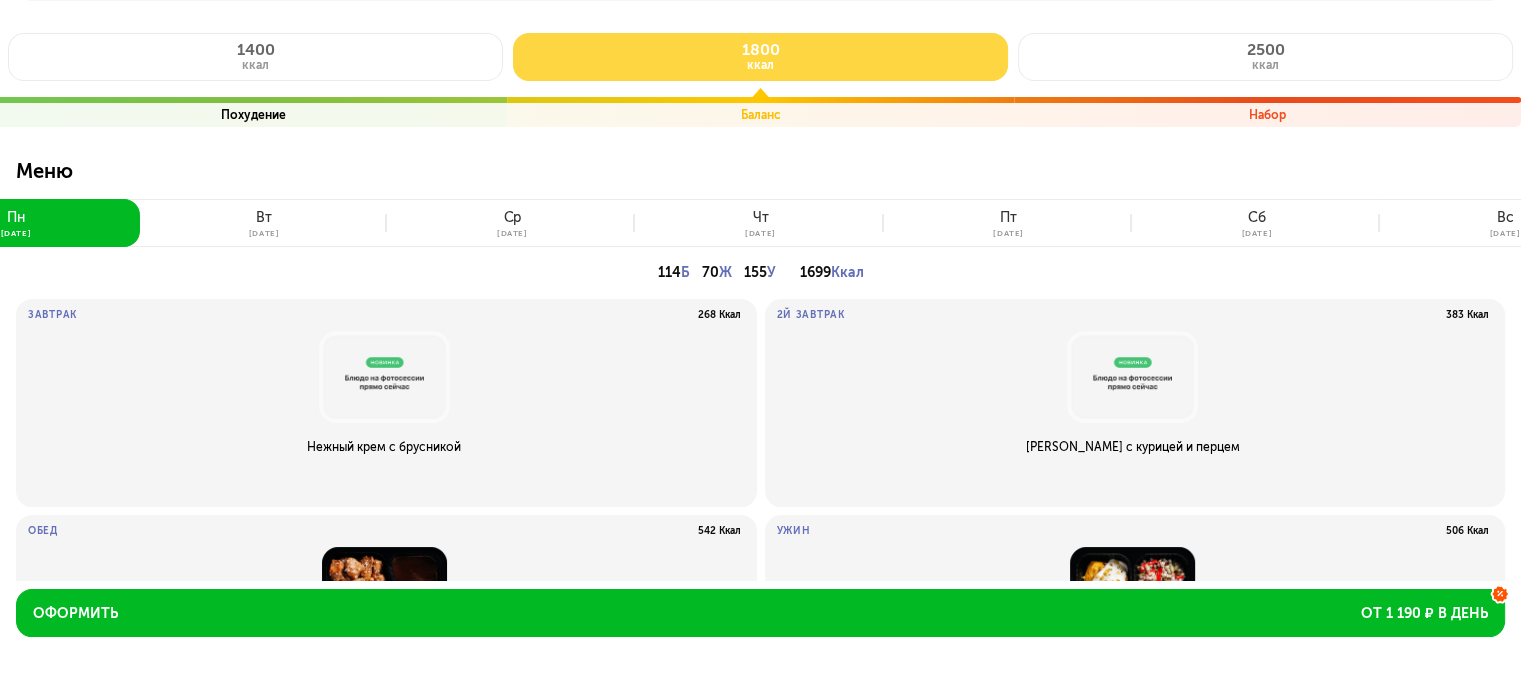 scroll, scrollTop: 249, scrollLeft: 0, axis: vertical 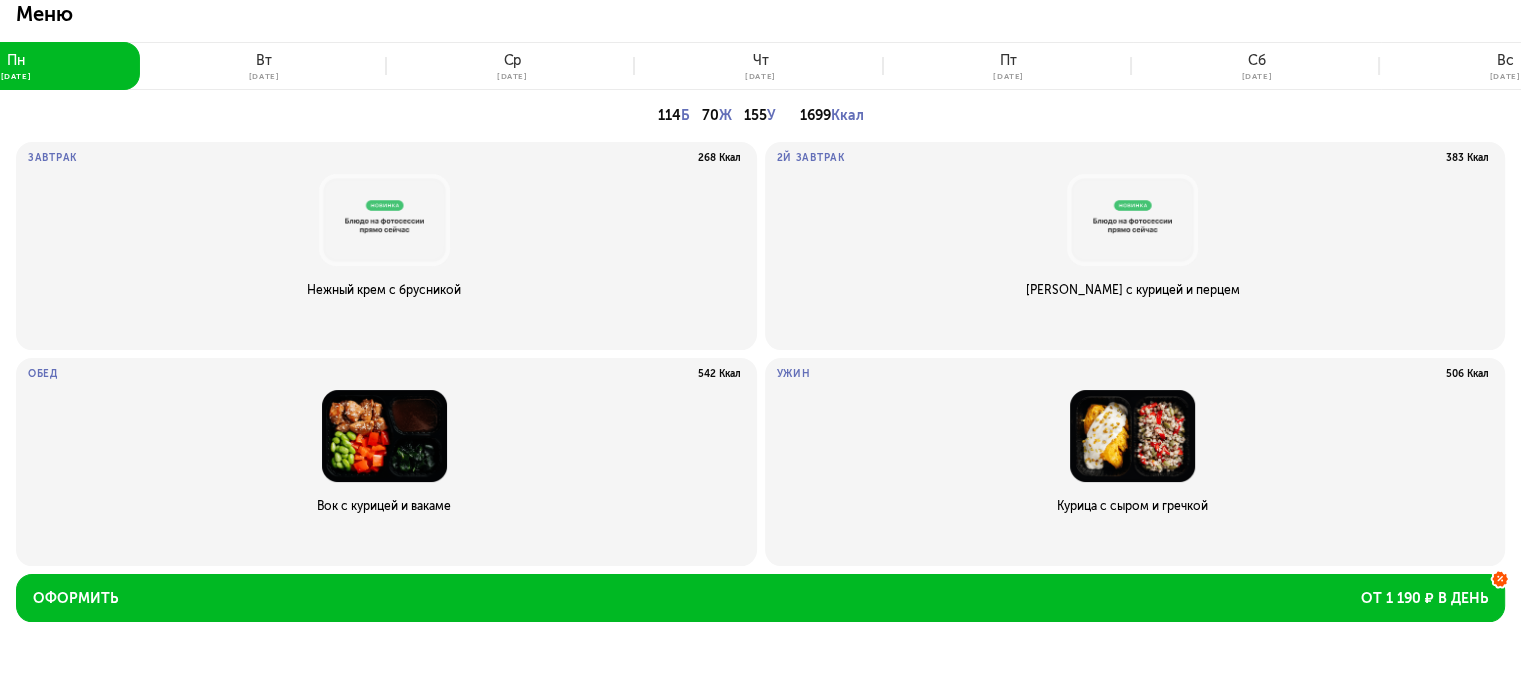 type 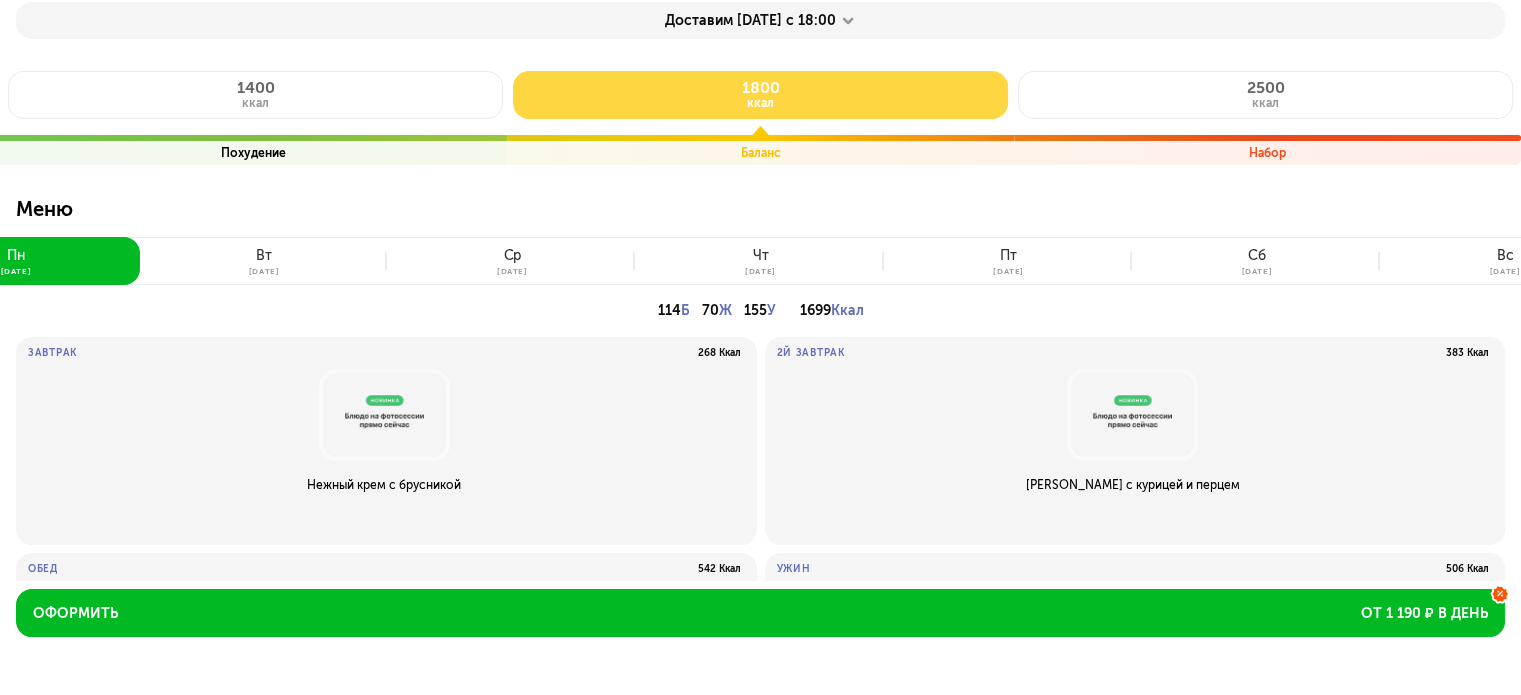scroll, scrollTop: 0, scrollLeft: 0, axis: both 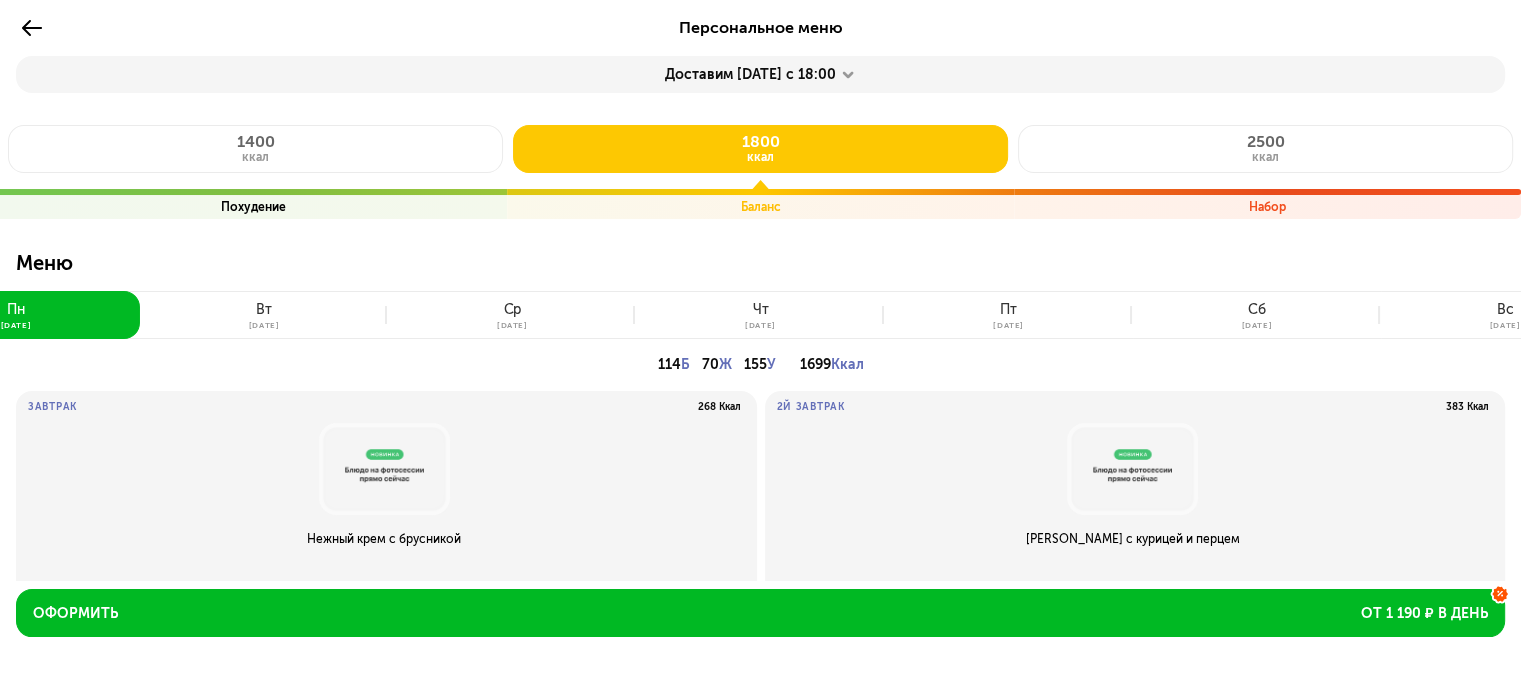 click 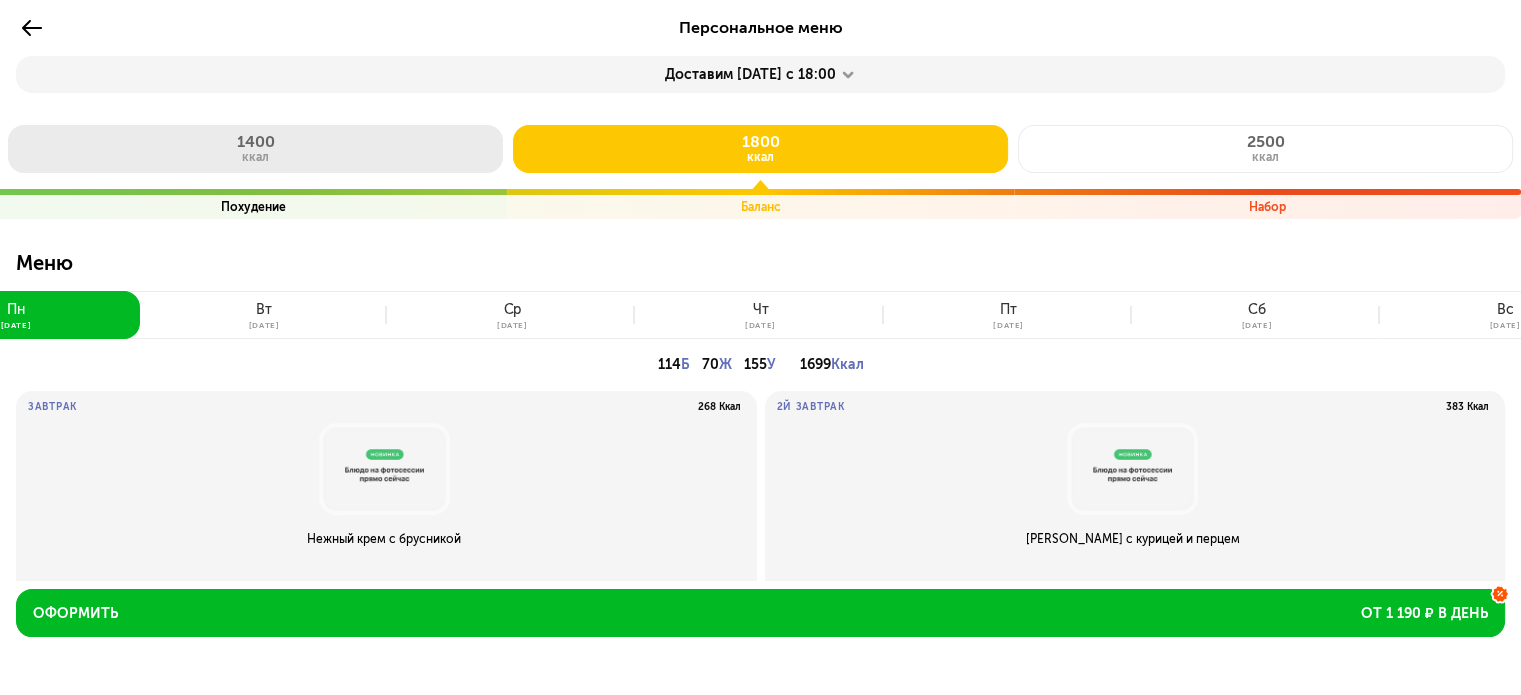 click on "1400 ккал" 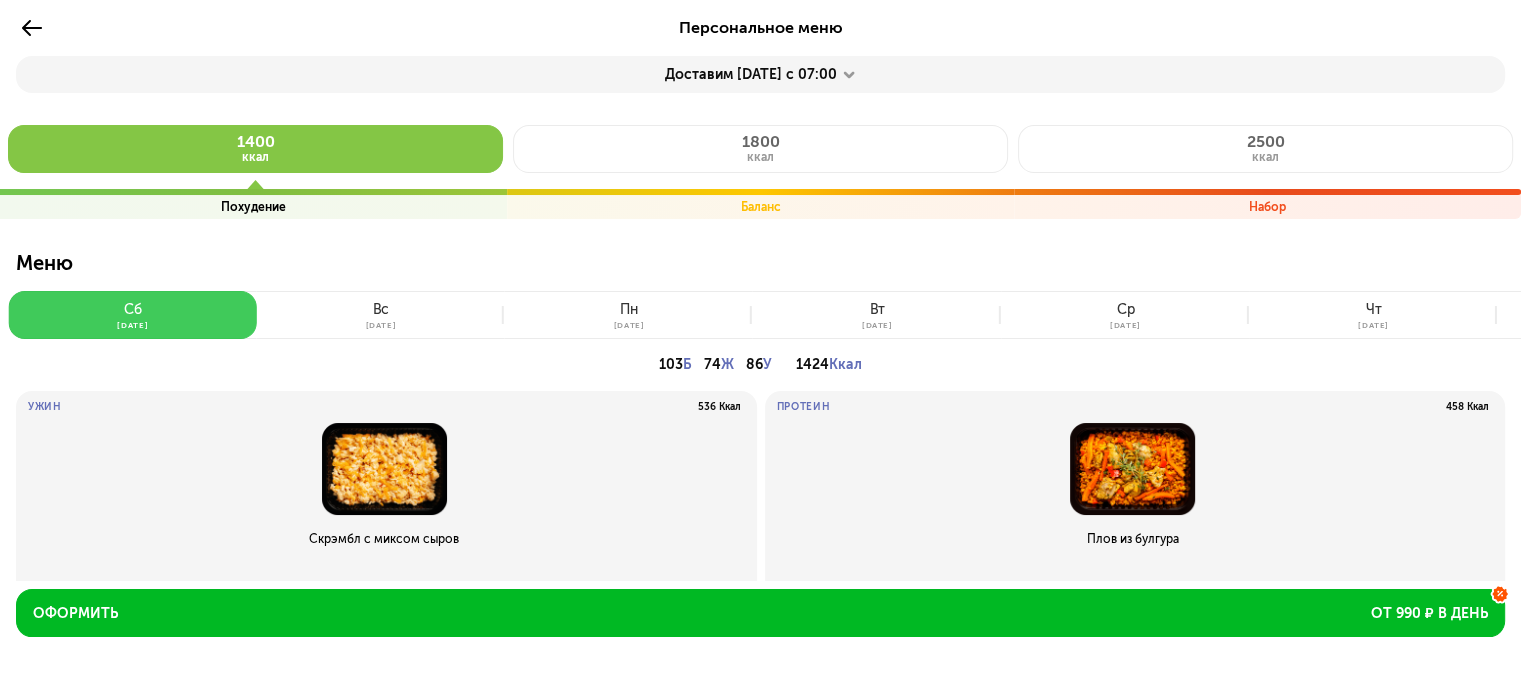 click on "сб 19 июл" 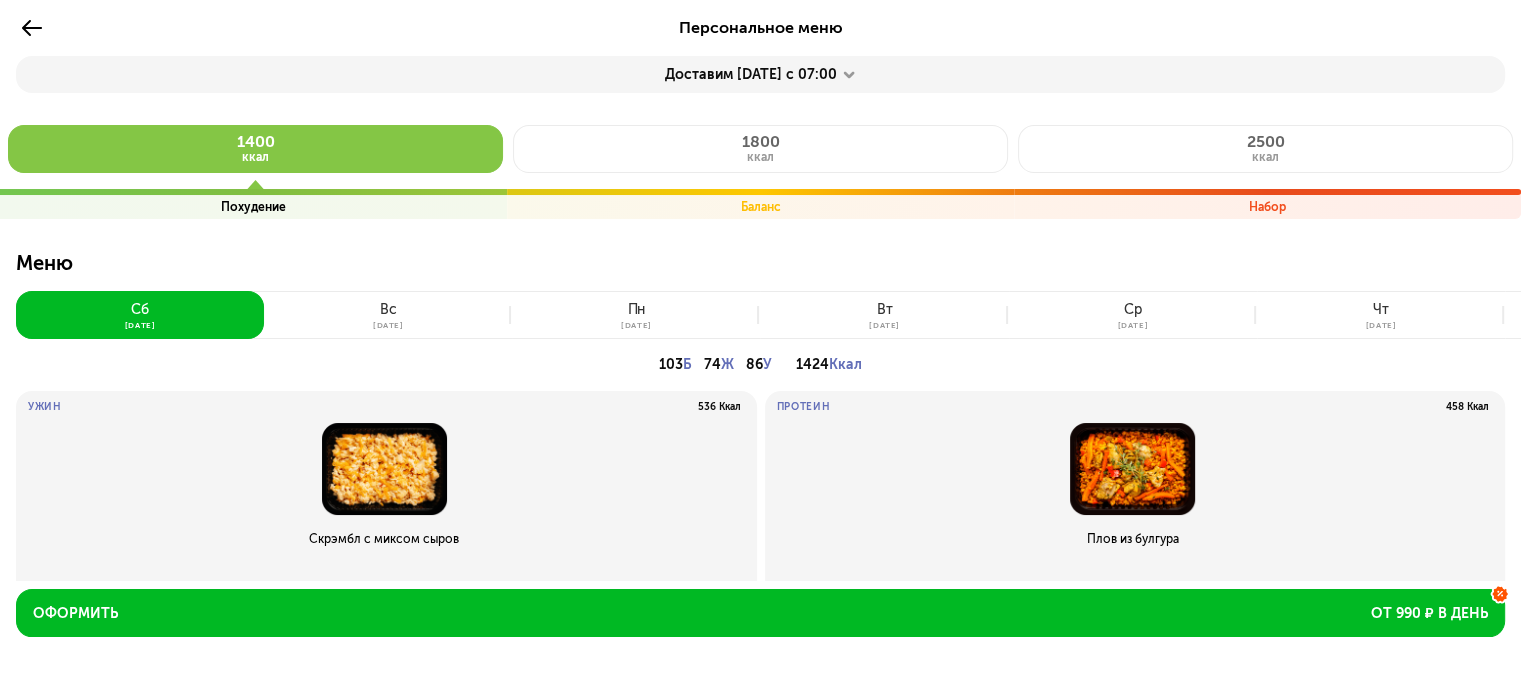 click 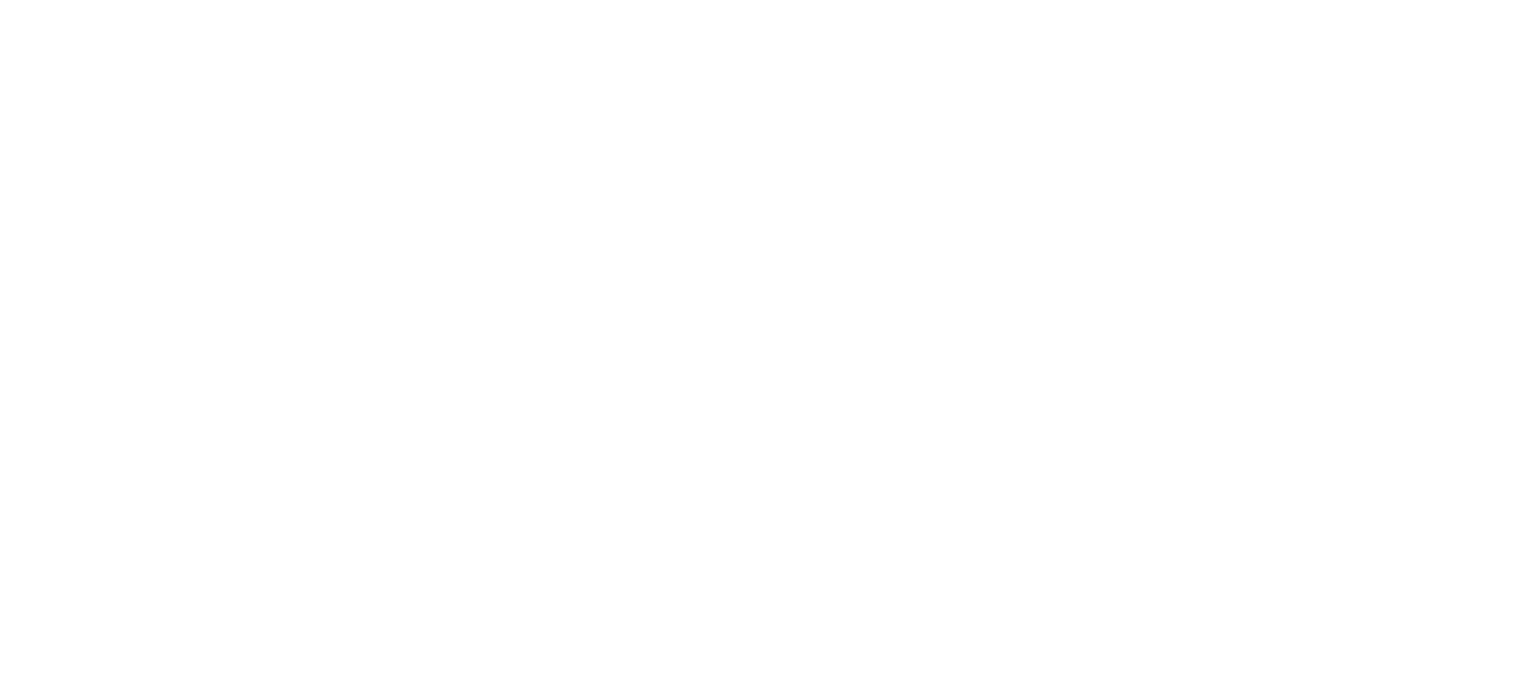 scroll, scrollTop: 0, scrollLeft: 0, axis: both 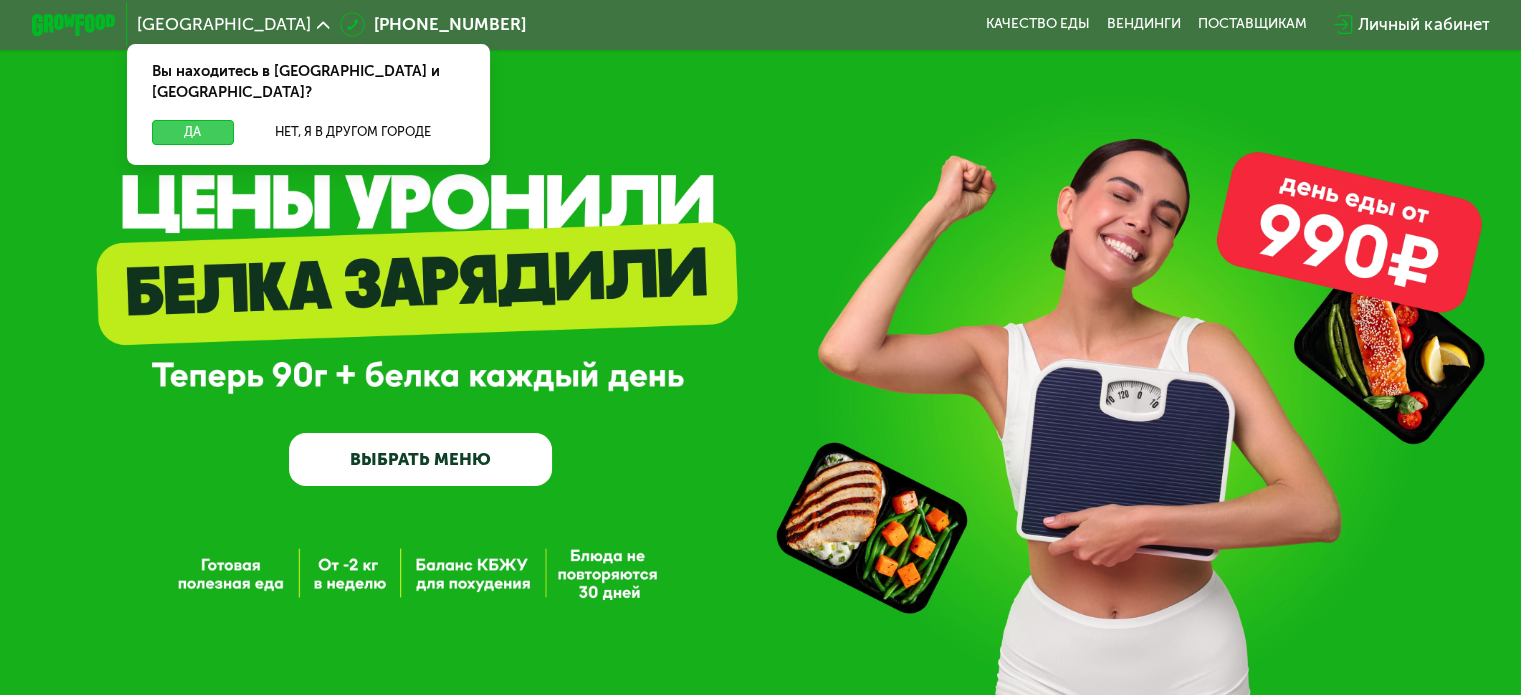 click on "Да" at bounding box center (192, 132) 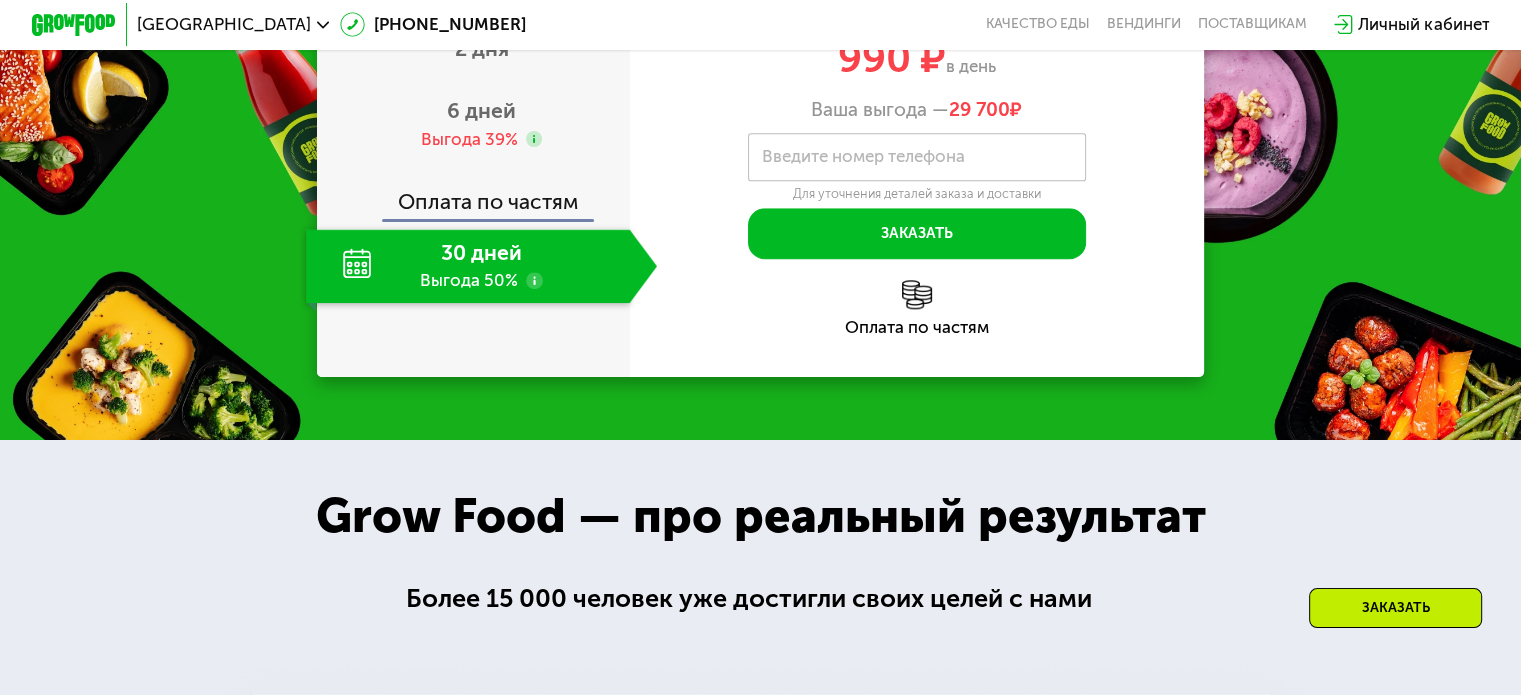 scroll, scrollTop: 2080, scrollLeft: 0, axis: vertical 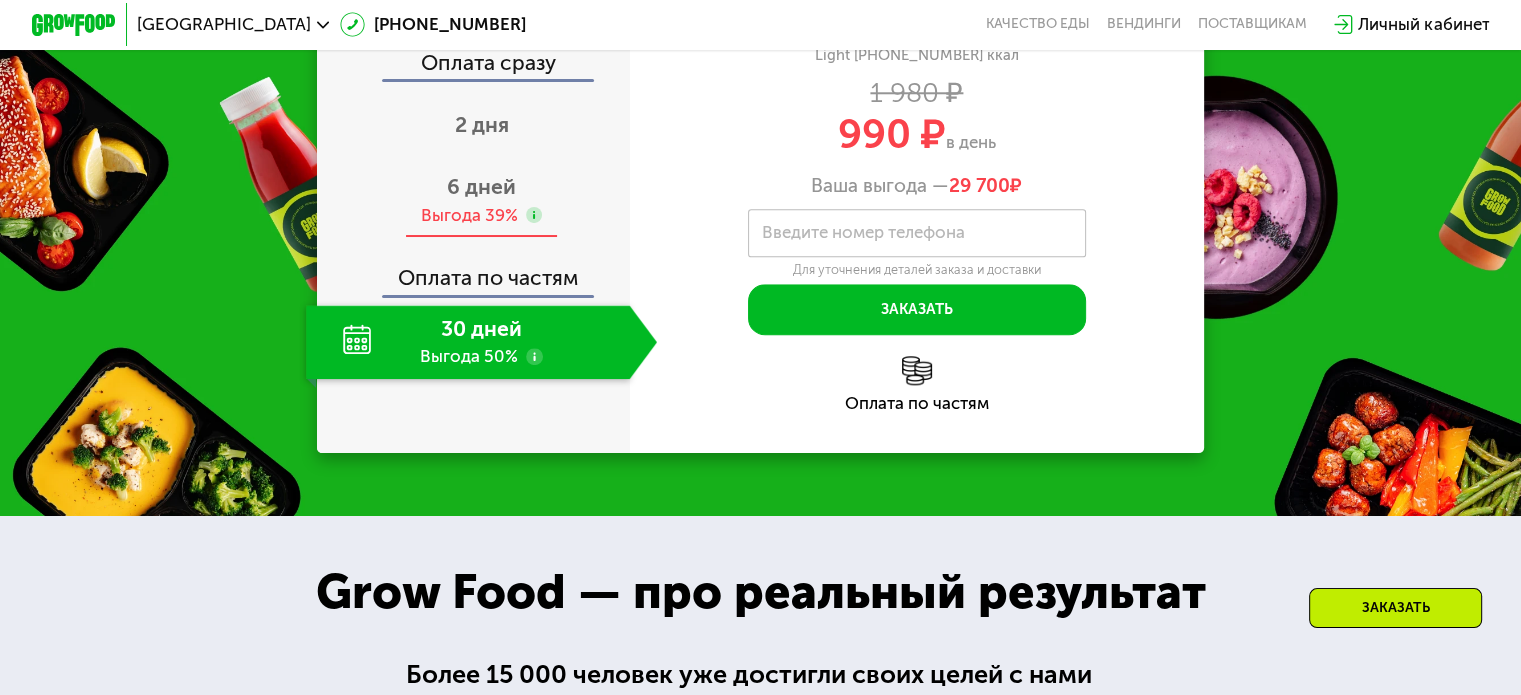 click on "6 дней Выгода 39%" at bounding box center [481, 201] 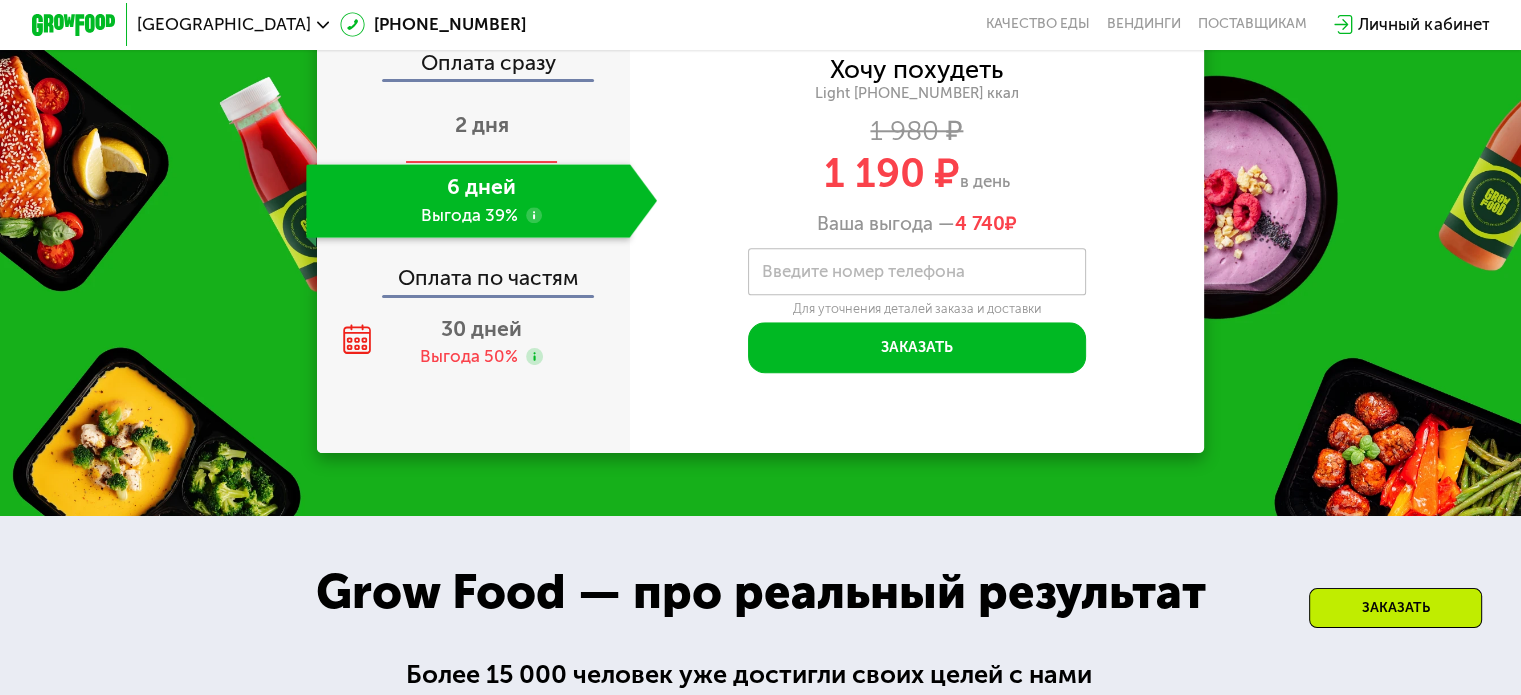 click on "2 дня" at bounding box center (482, 124) 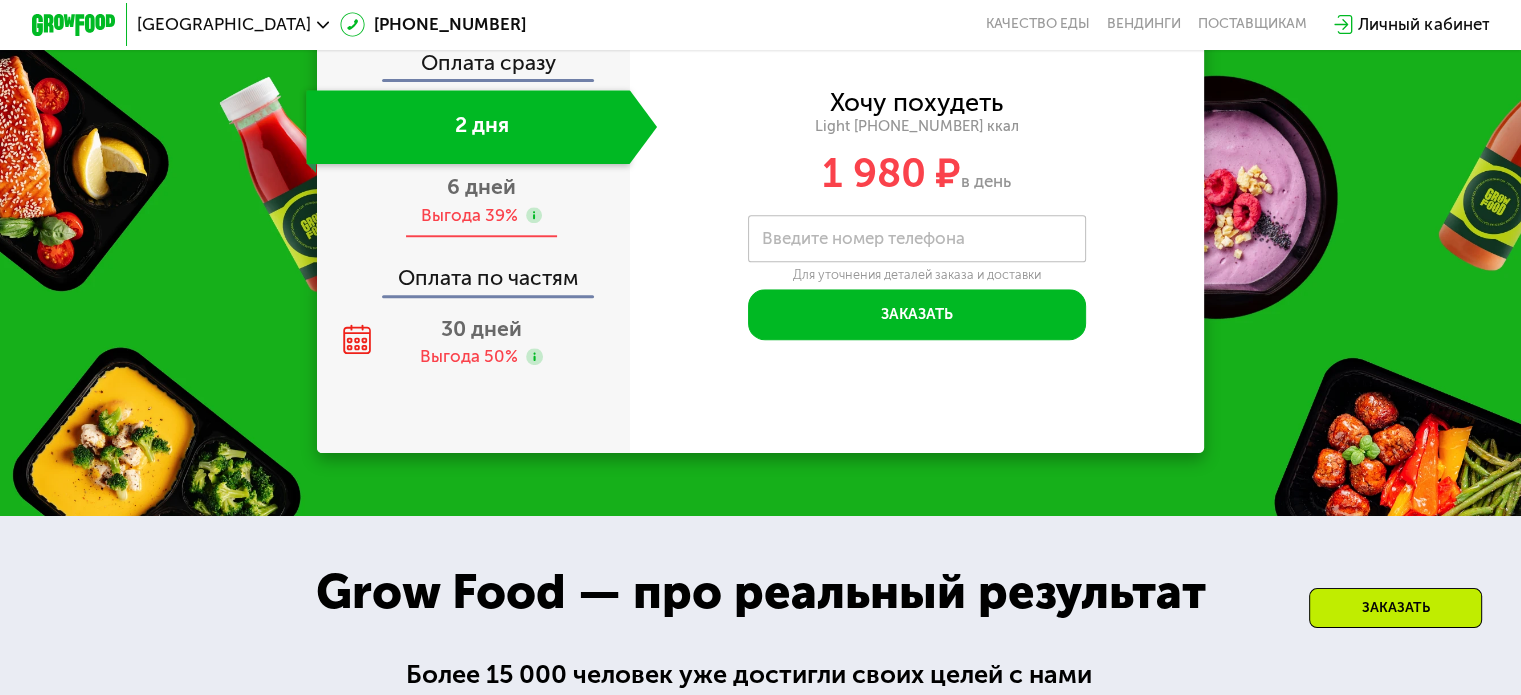click on "6 дней" at bounding box center (481, 186) 